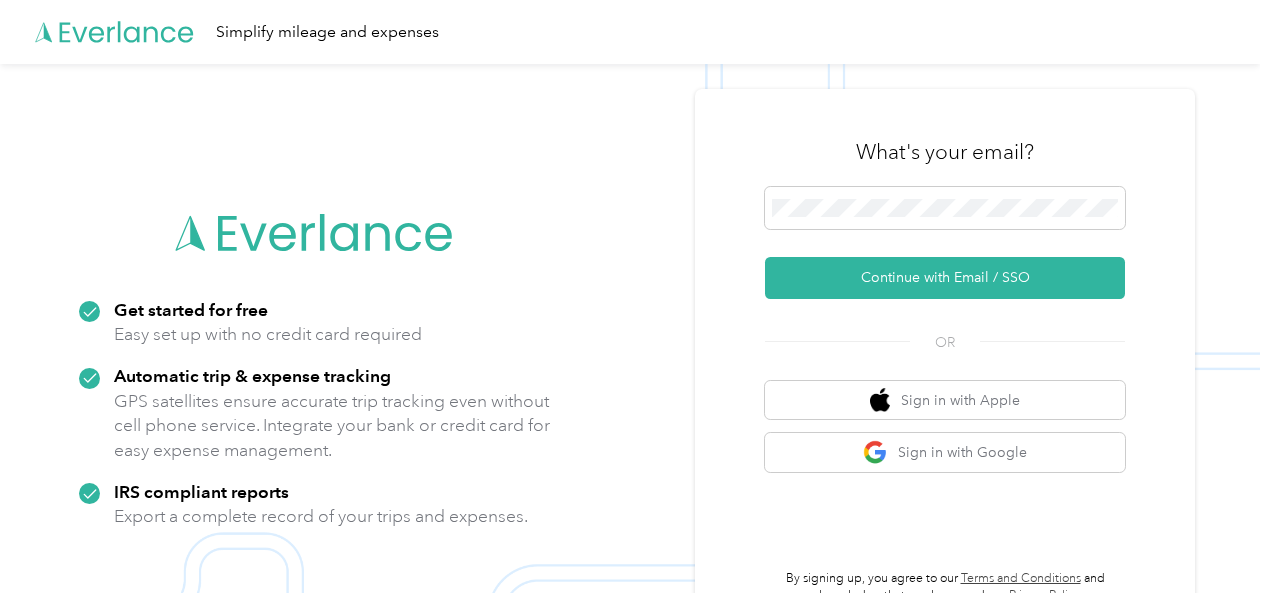 scroll, scrollTop: 0, scrollLeft: 0, axis: both 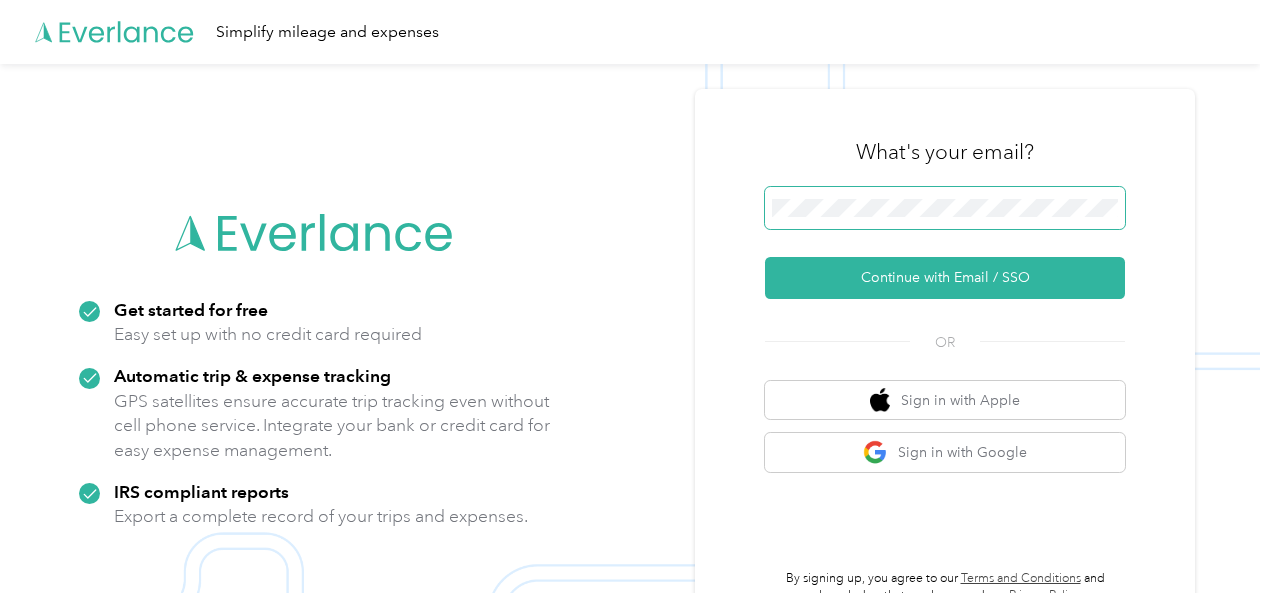 click at bounding box center (945, 208) 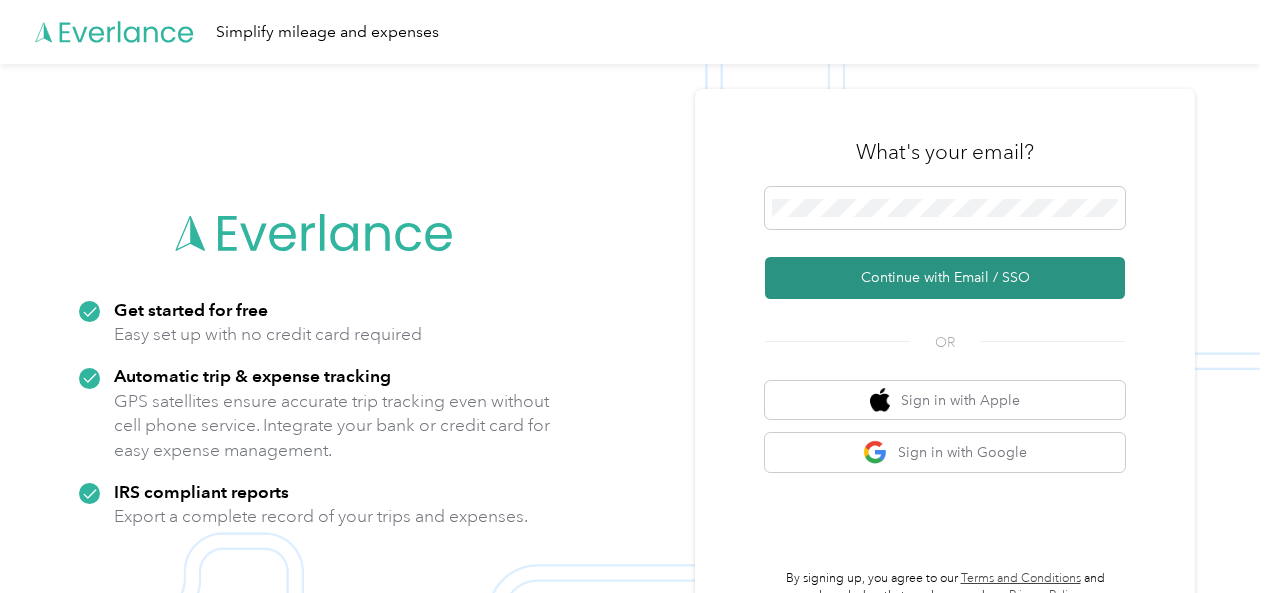 click on "Continue with Email / SSO" at bounding box center [945, 278] 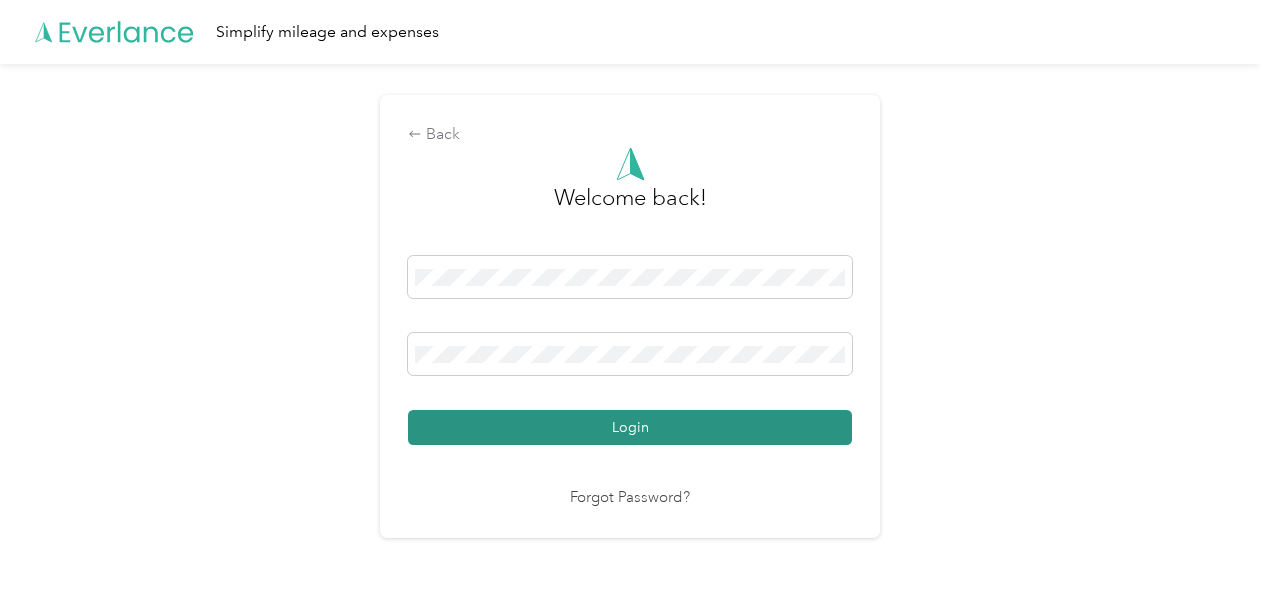 click on "Login" at bounding box center (630, 427) 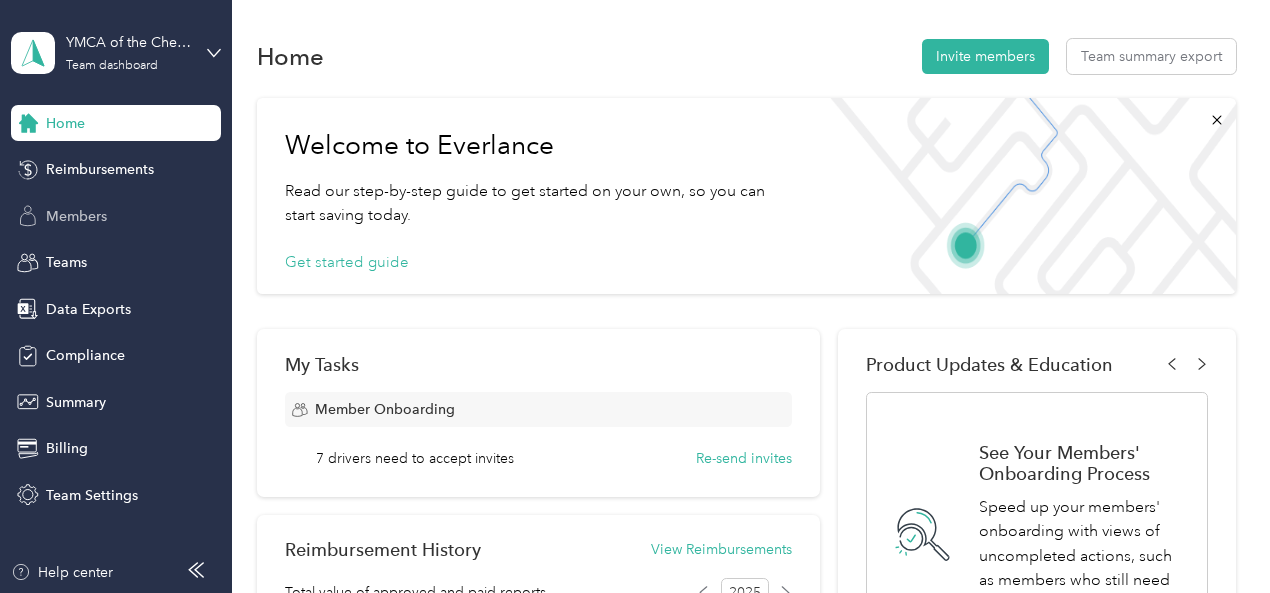 click on "Members" at bounding box center (76, 216) 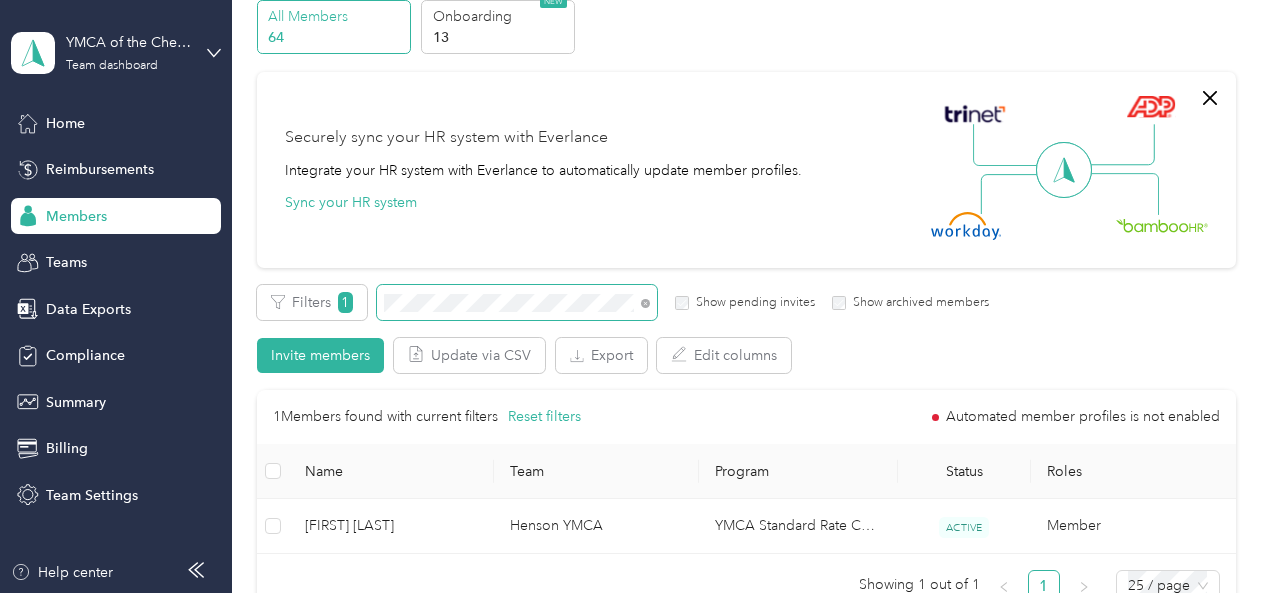 scroll, scrollTop: 300, scrollLeft: 0, axis: vertical 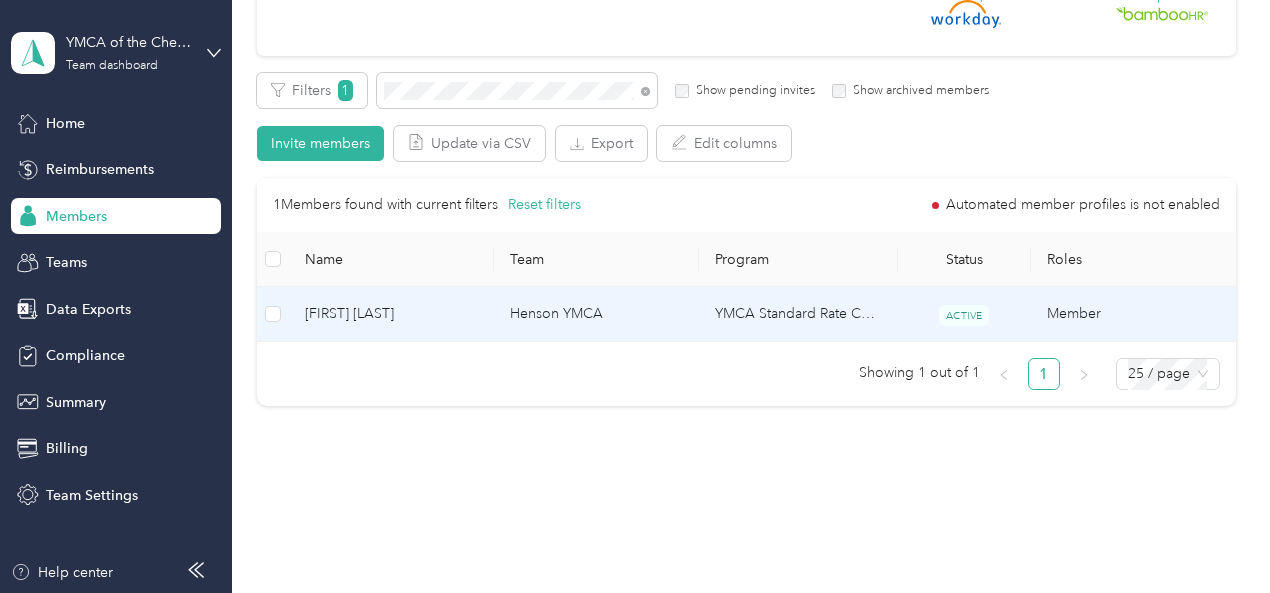 click on "Henson YMCA" at bounding box center [596, 314] 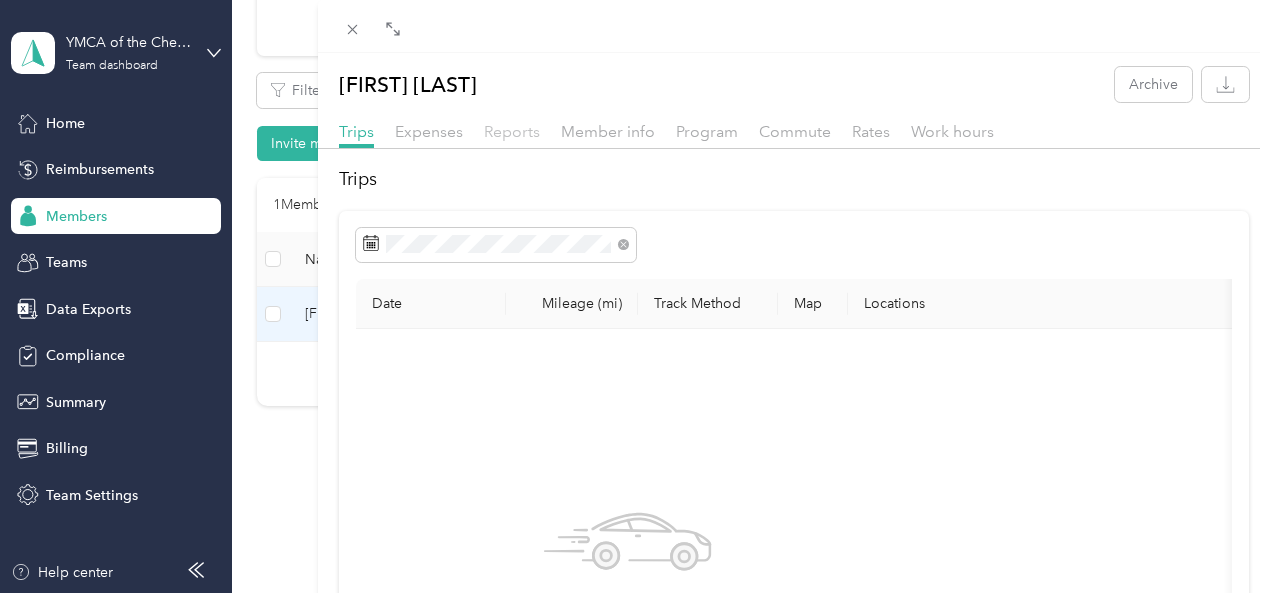 click on "Reports" at bounding box center [512, 131] 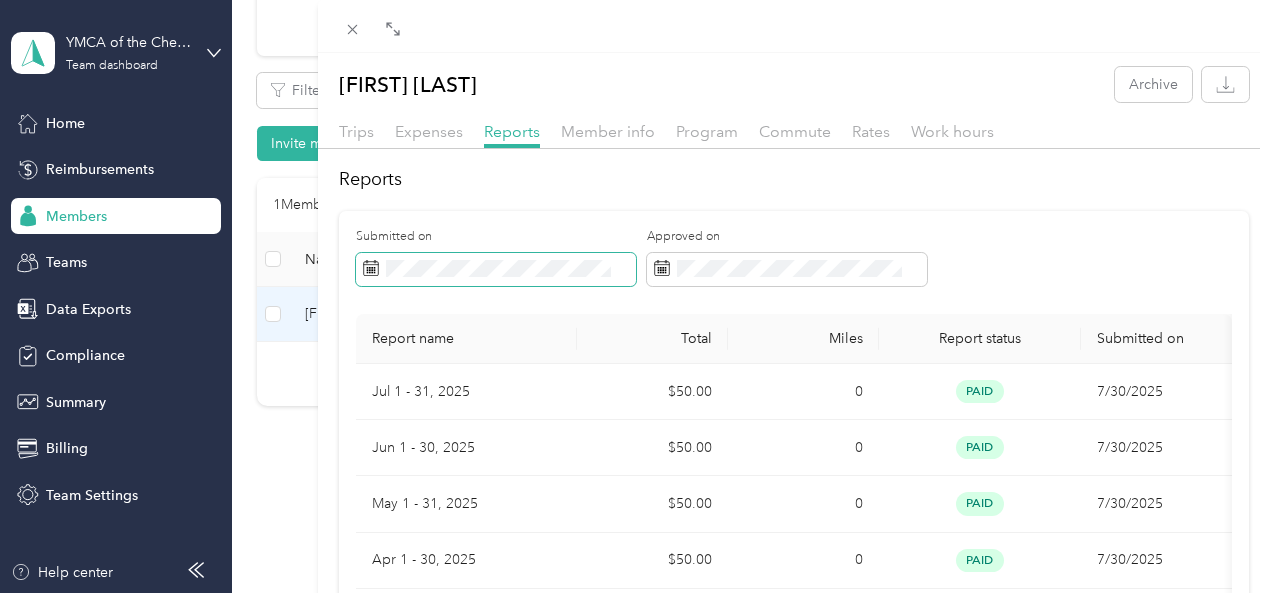 scroll, scrollTop: 100, scrollLeft: 0, axis: vertical 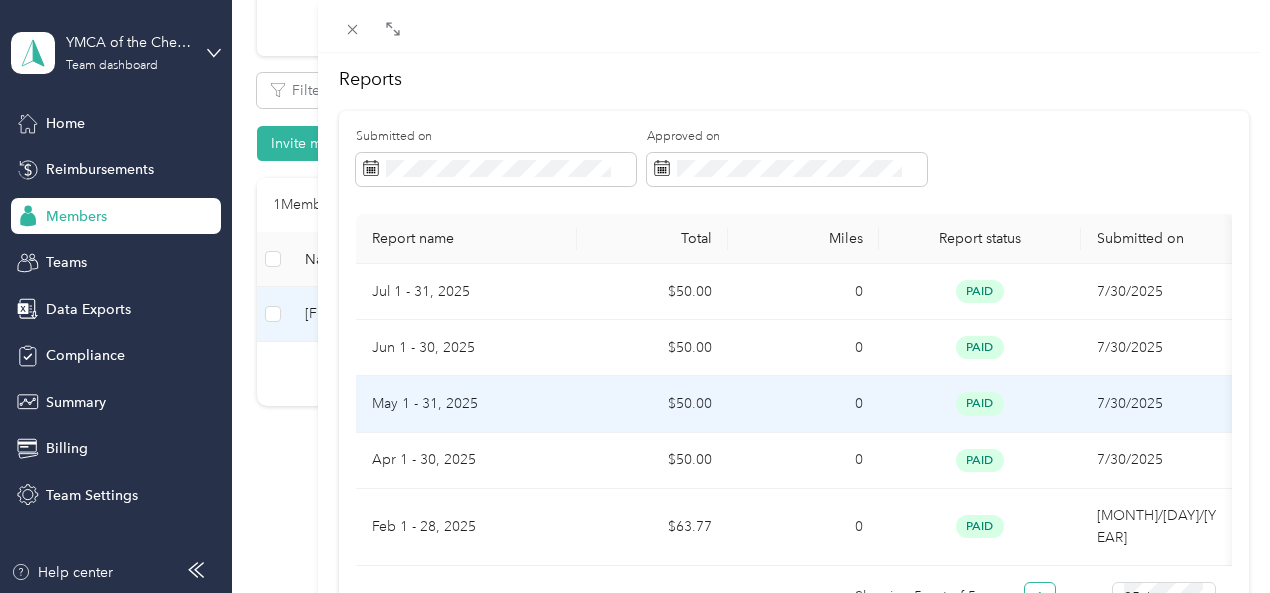 click on "May 1 - 31, 2025" at bounding box center [466, 404] 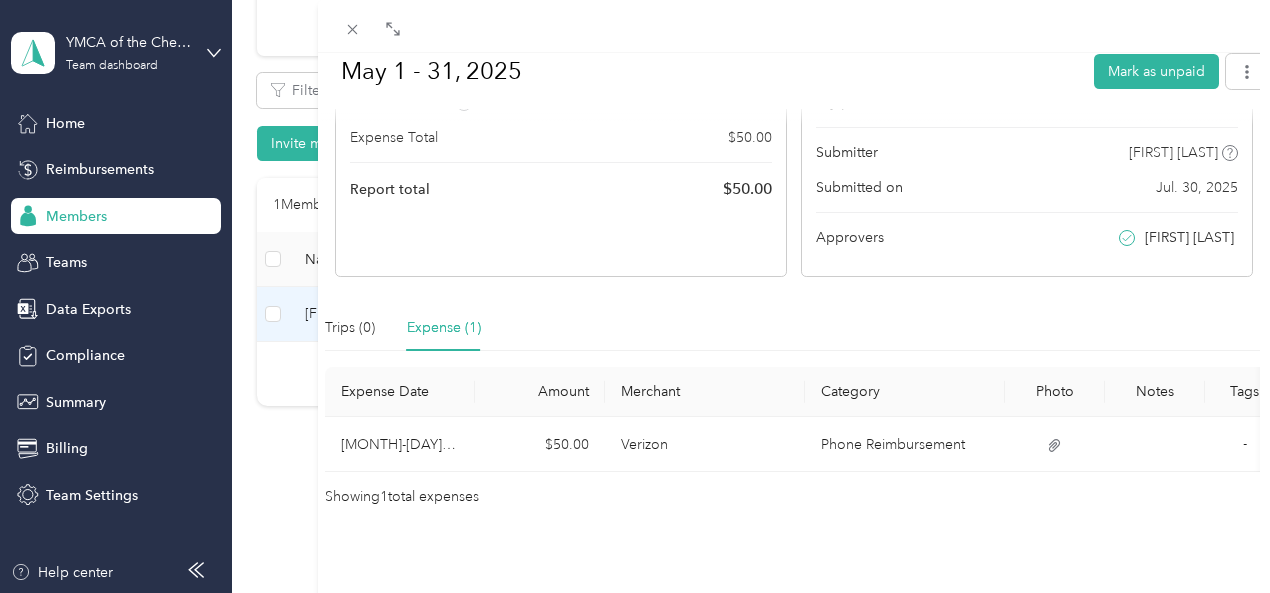 scroll, scrollTop: 300, scrollLeft: 0, axis: vertical 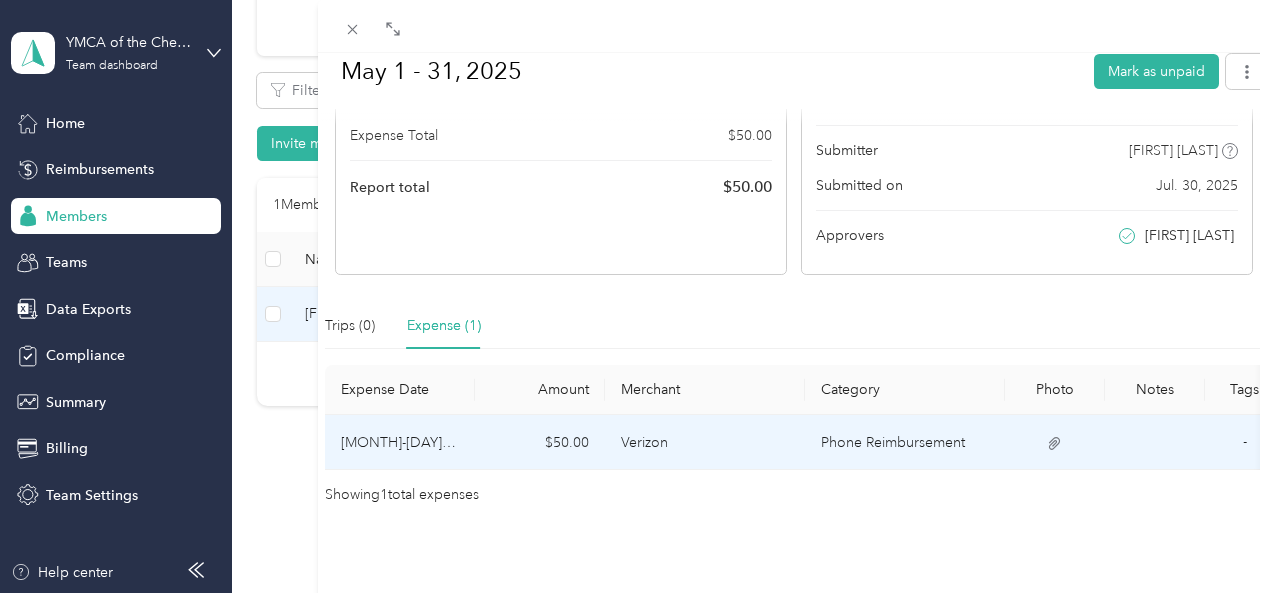 click on "Verizon" at bounding box center [705, 442] 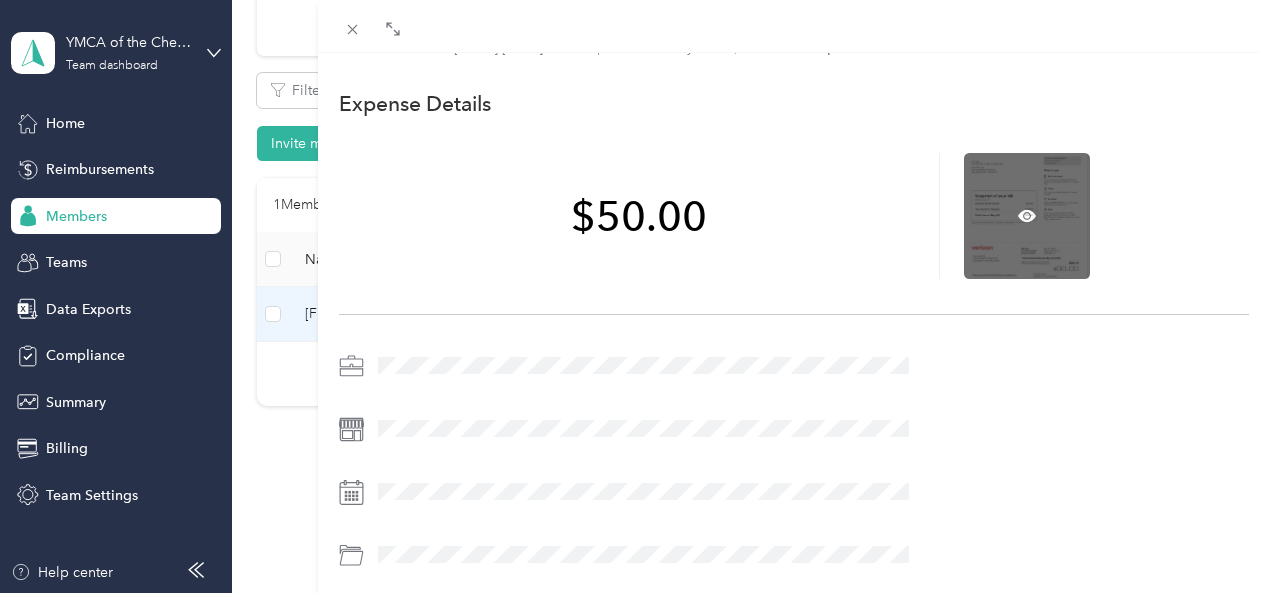 scroll, scrollTop: 0, scrollLeft: 0, axis: both 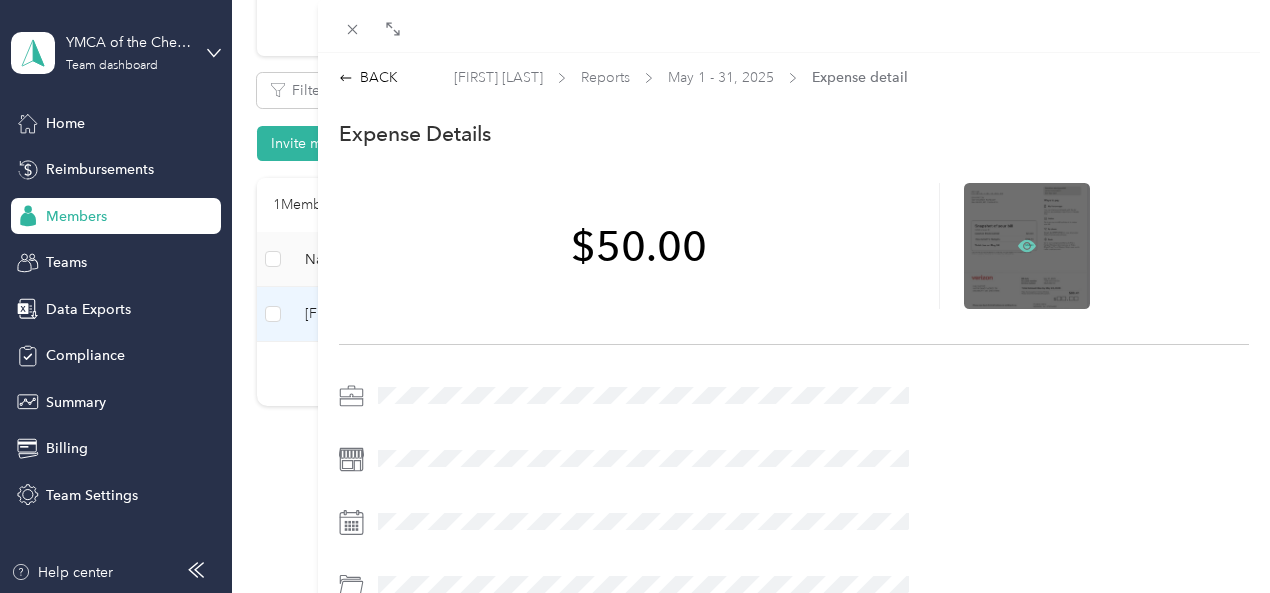 click 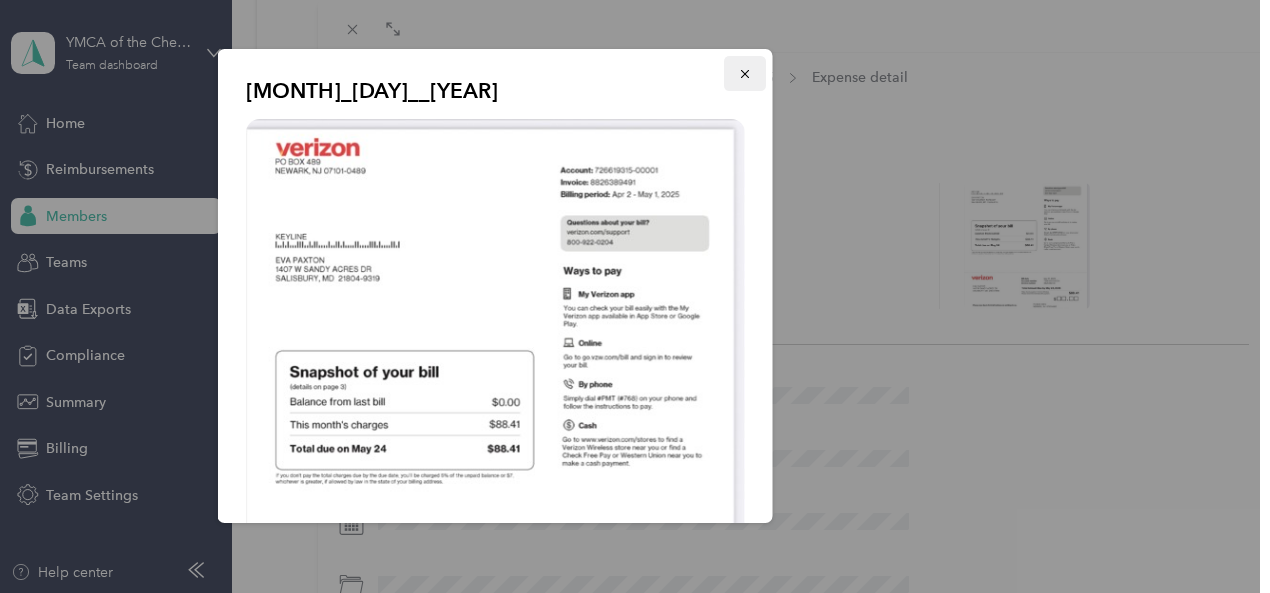 click 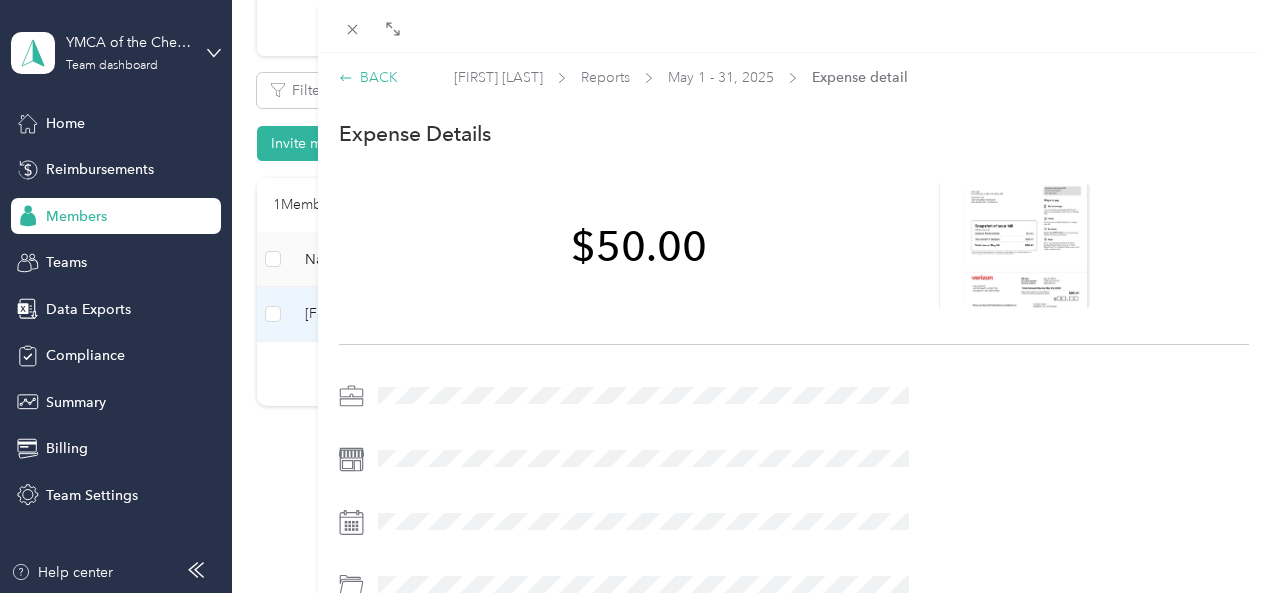 click 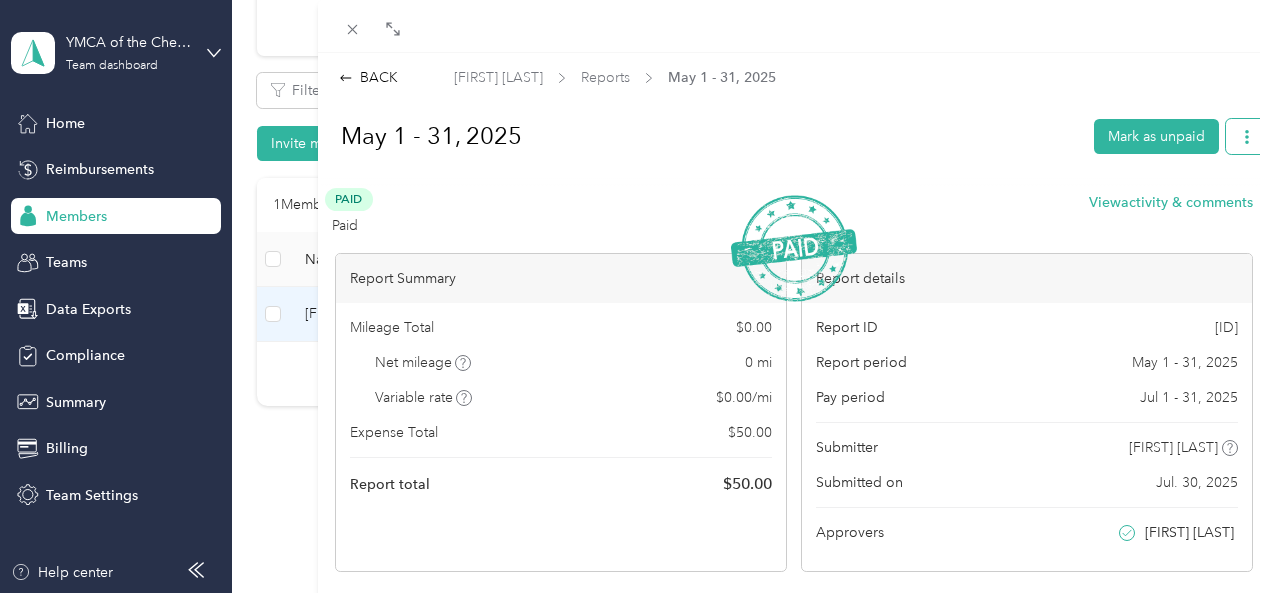 click 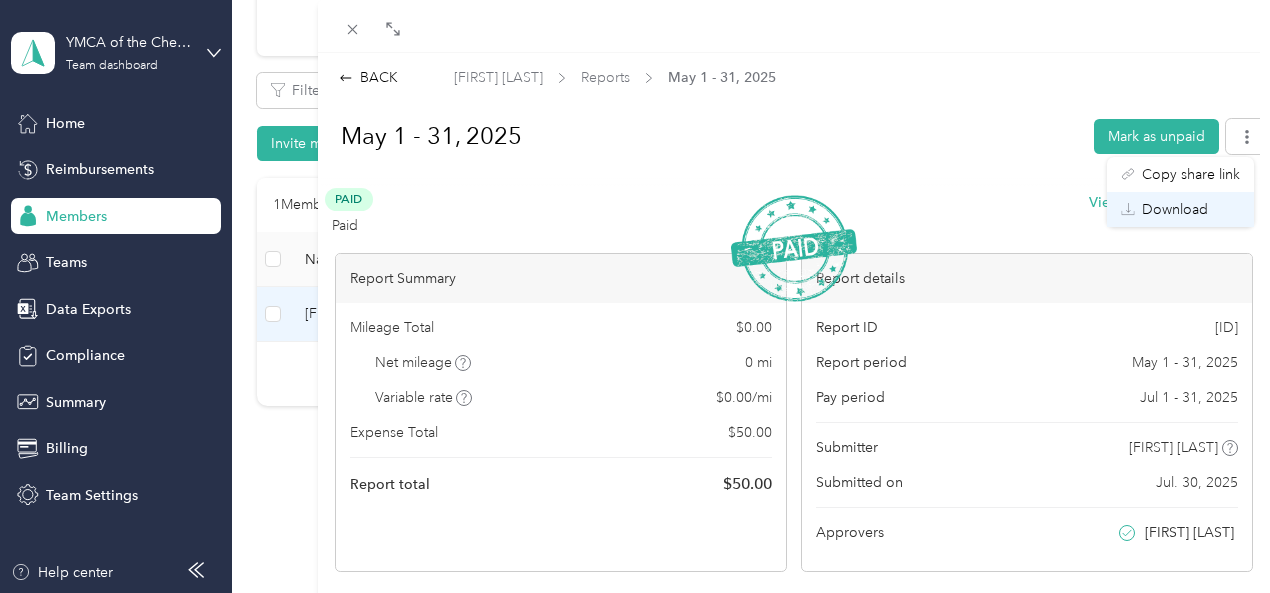 click on "Download" at bounding box center [1175, 209] 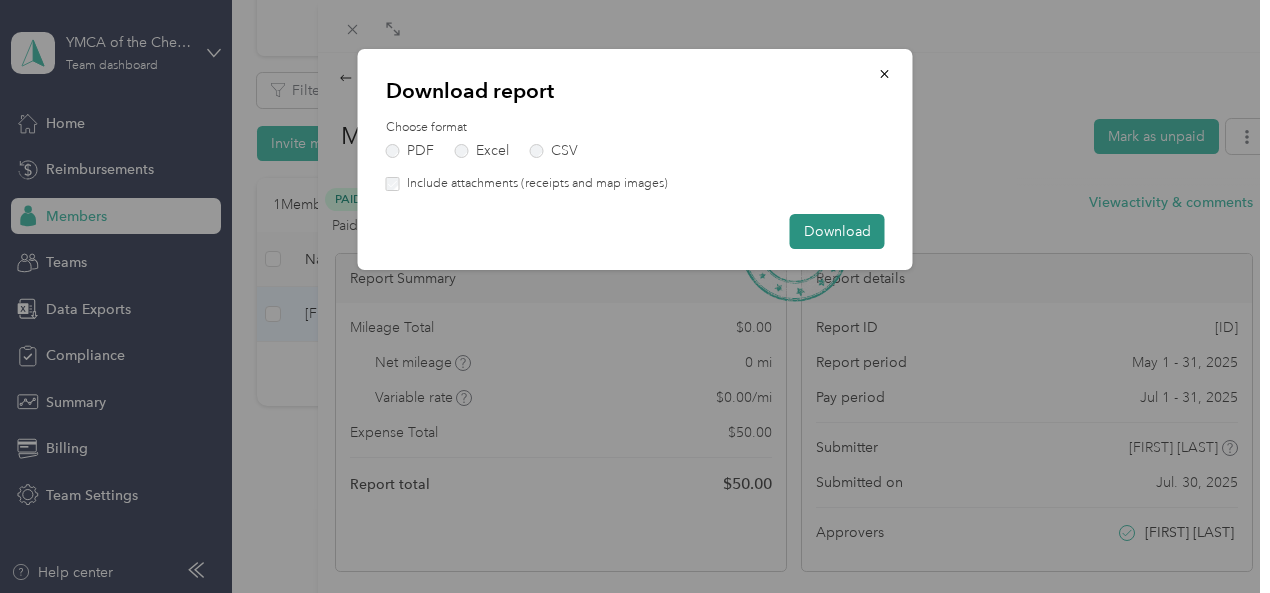 click on "Download" at bounding box center (837, 231) 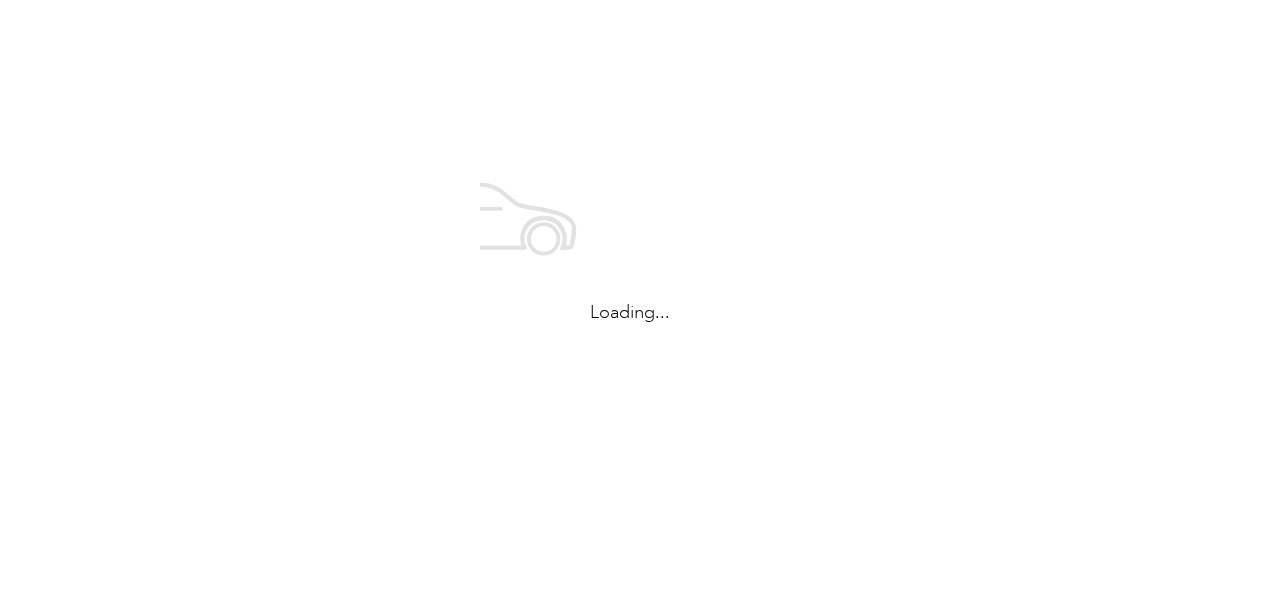 scroll, scrollTop: 0, scrollLeft: 0, axis: both 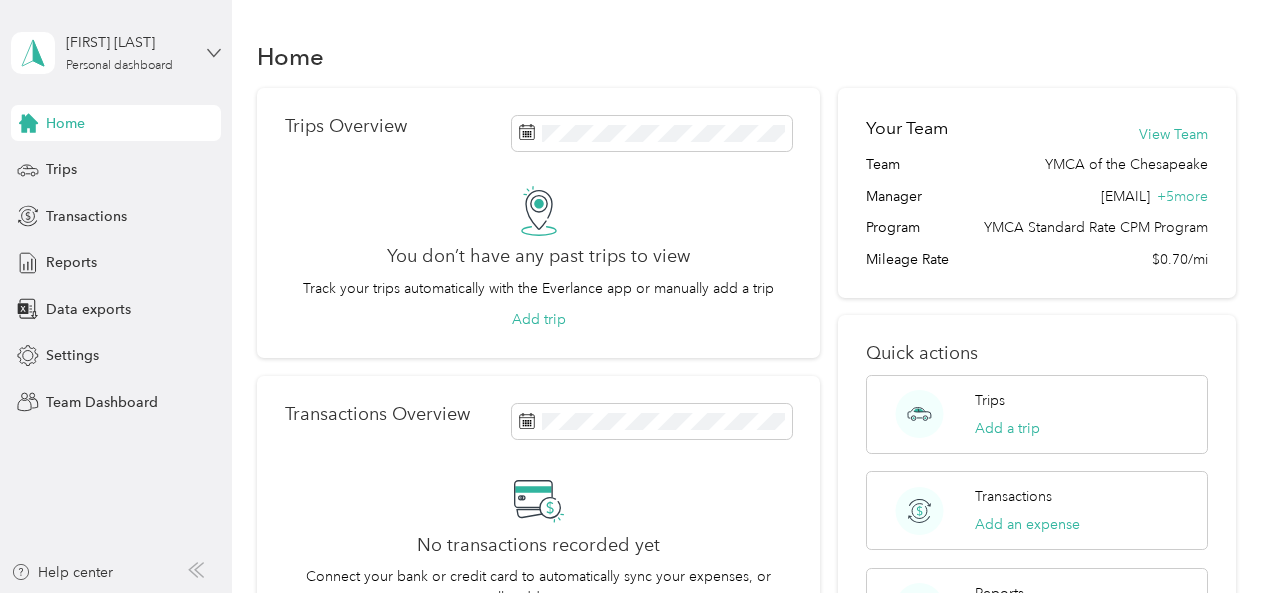 click 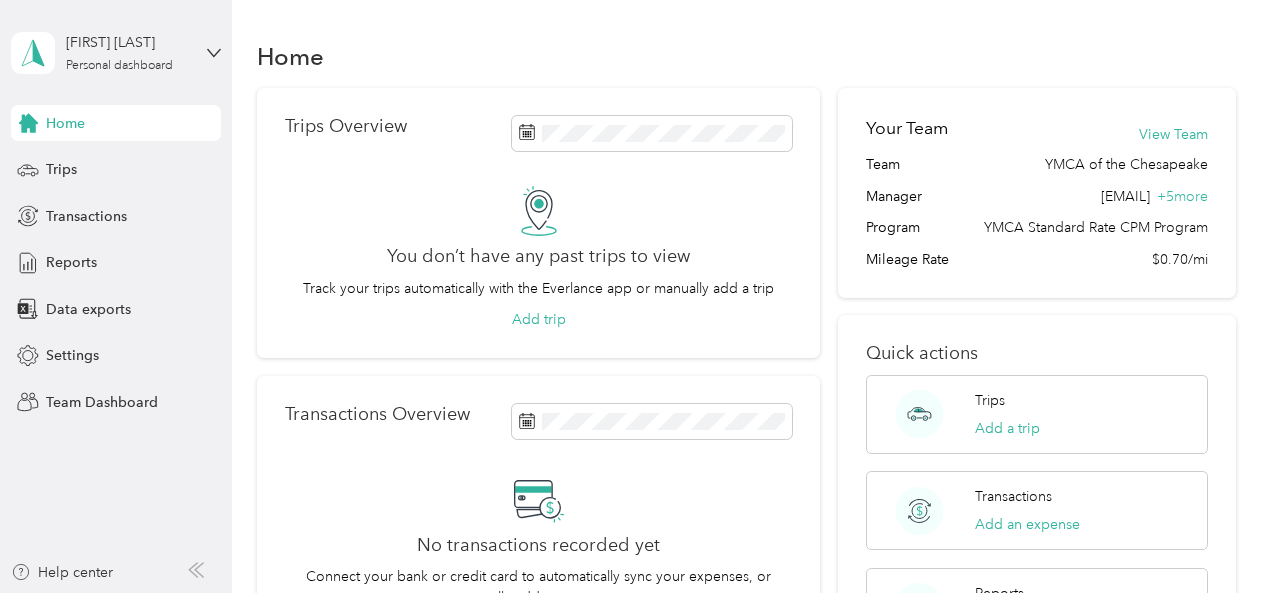 click on "Log out" at bounding box center (67, 255) 